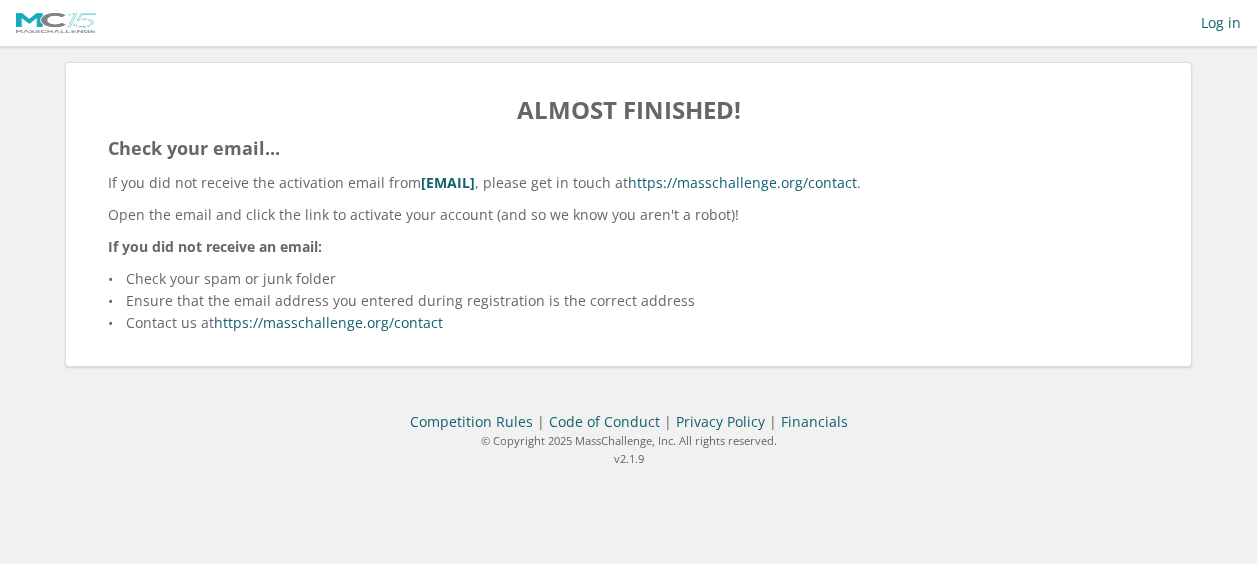 scroll, scrollTop: 0, scrollLeft: 0, axis: both 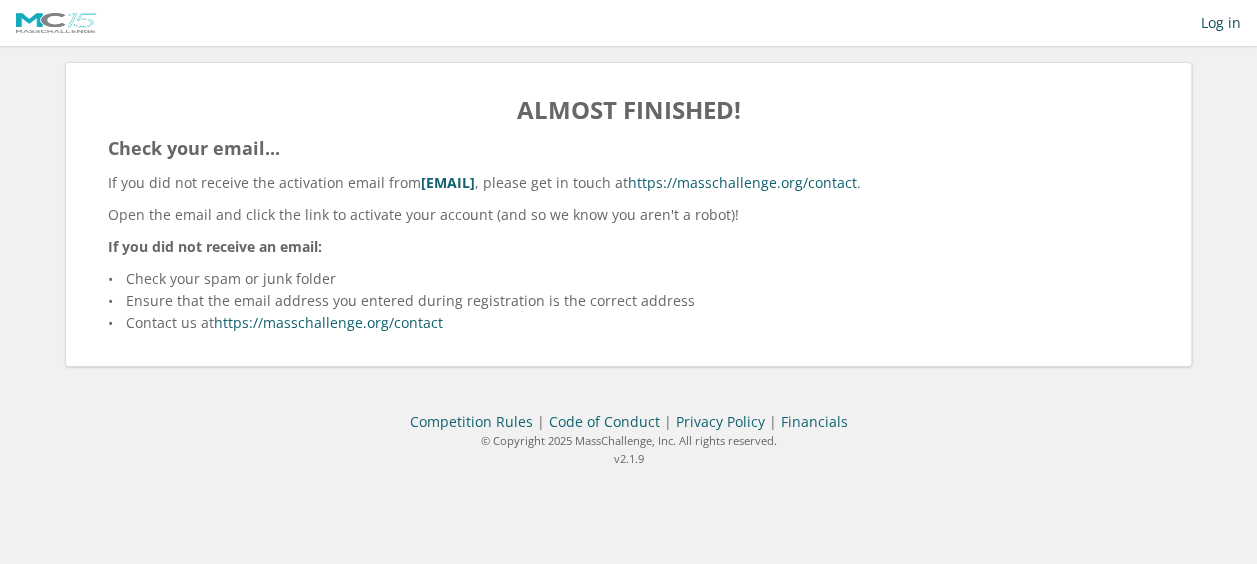click on "Log in" at bounding box center (1221, 23) 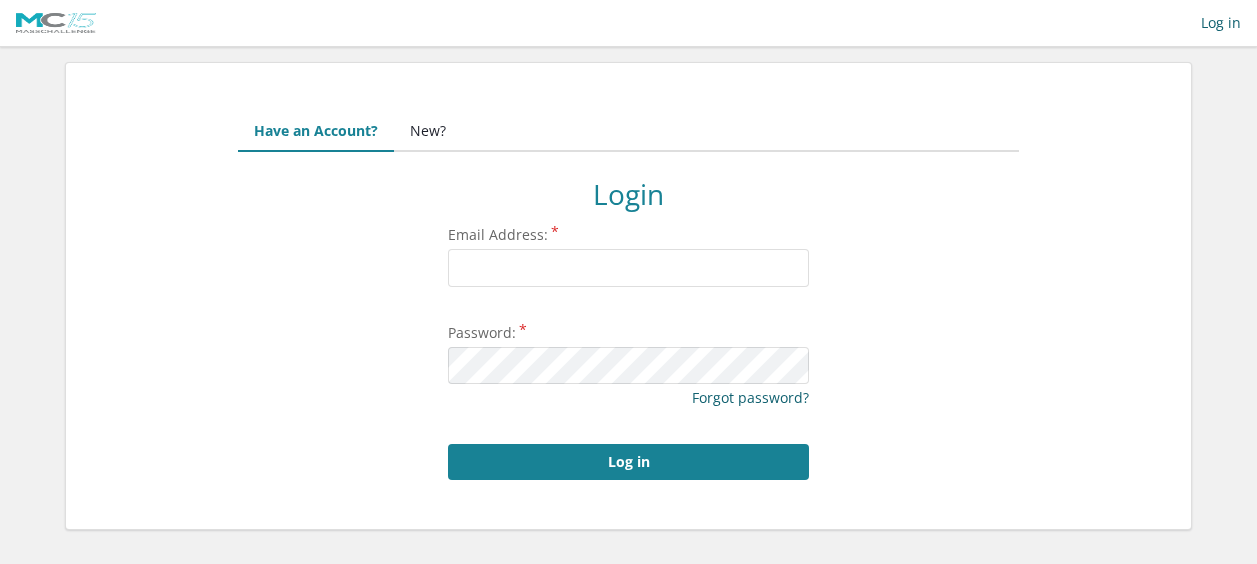 scroll, scrollTop: 0, scrollLeft: 0, axis: both 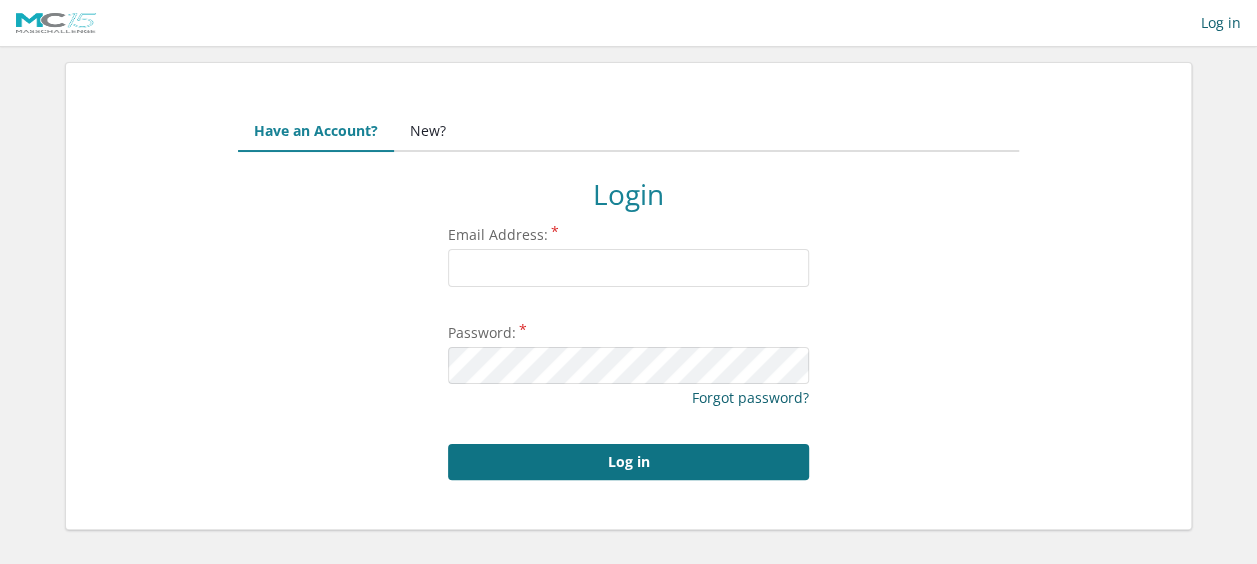 type on "[USERNAME]@example.com" 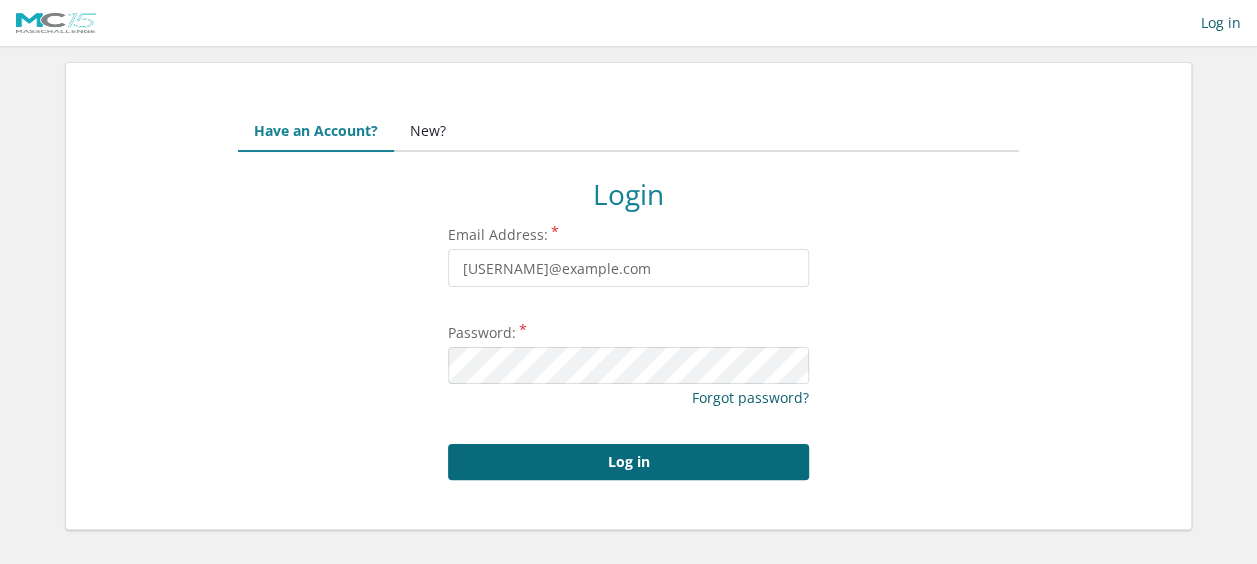 click on "Log in" at bounding box center [628, 462] 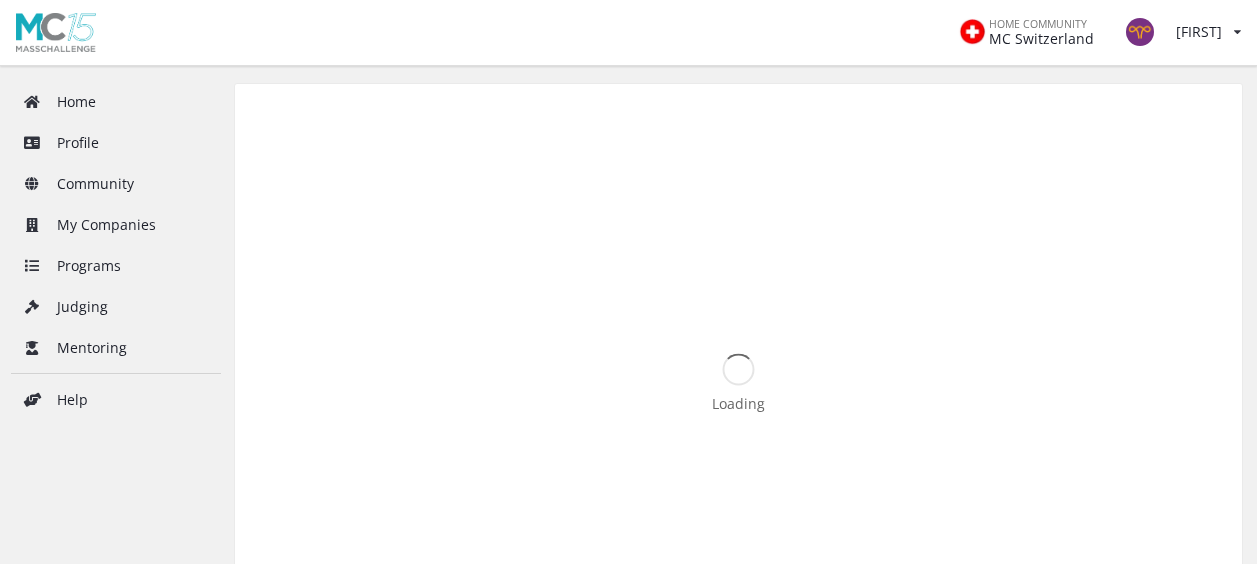 scroll, scrollTop: 0, scrollLeft: 0, axis: both 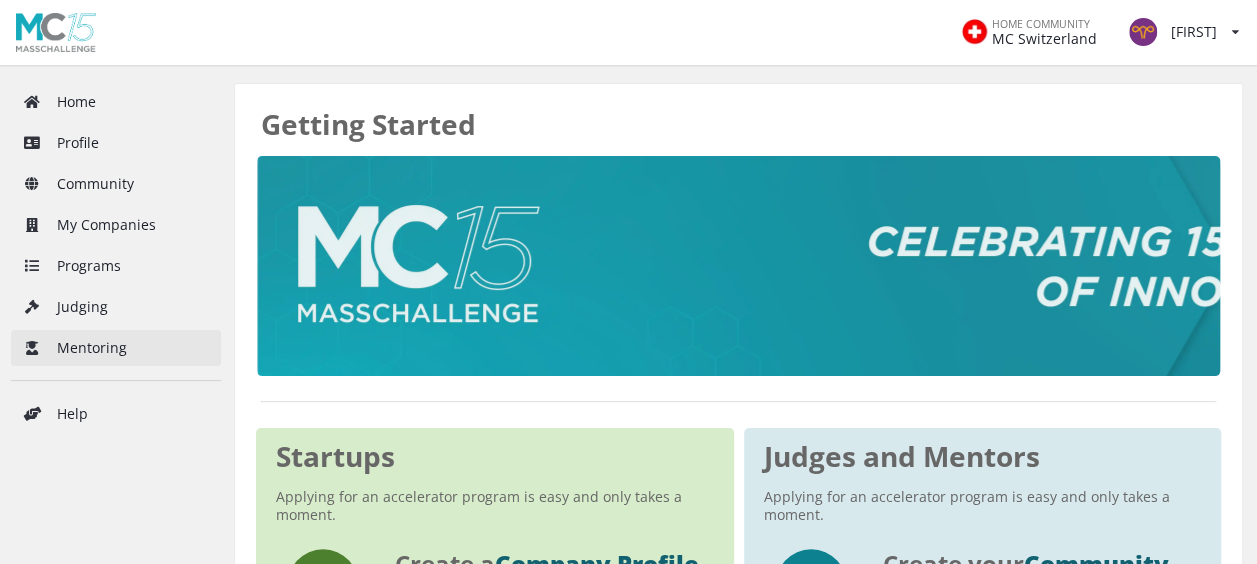 click on "Mentoring" at bounding box center [116, 348] 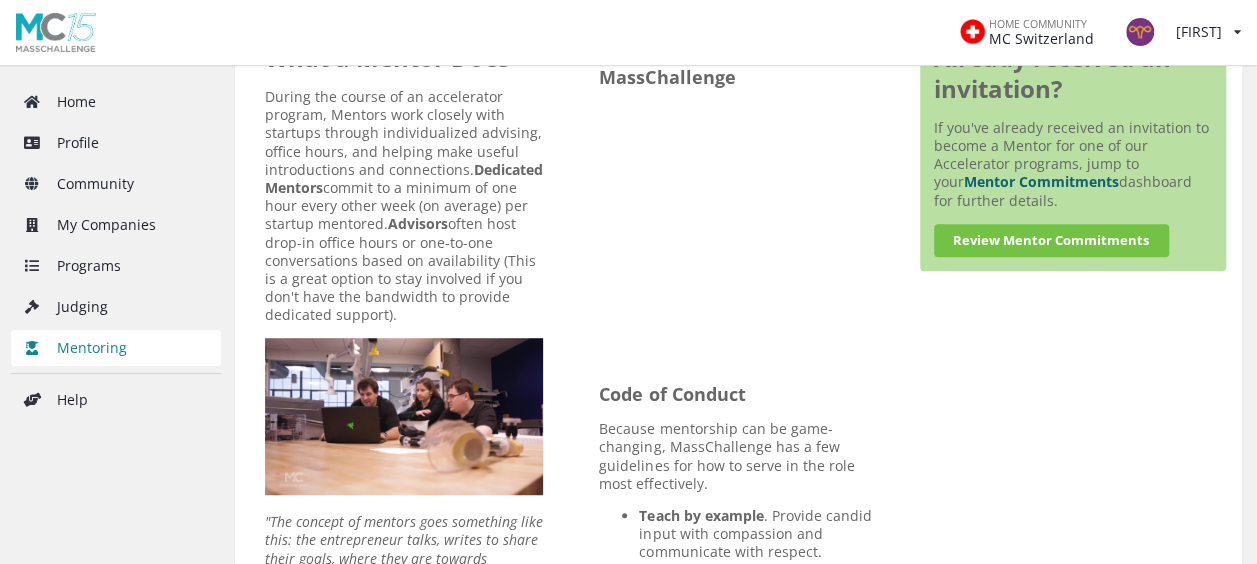 scroll, scrollTop: 438, scrollLeft: 0, axis: vertical 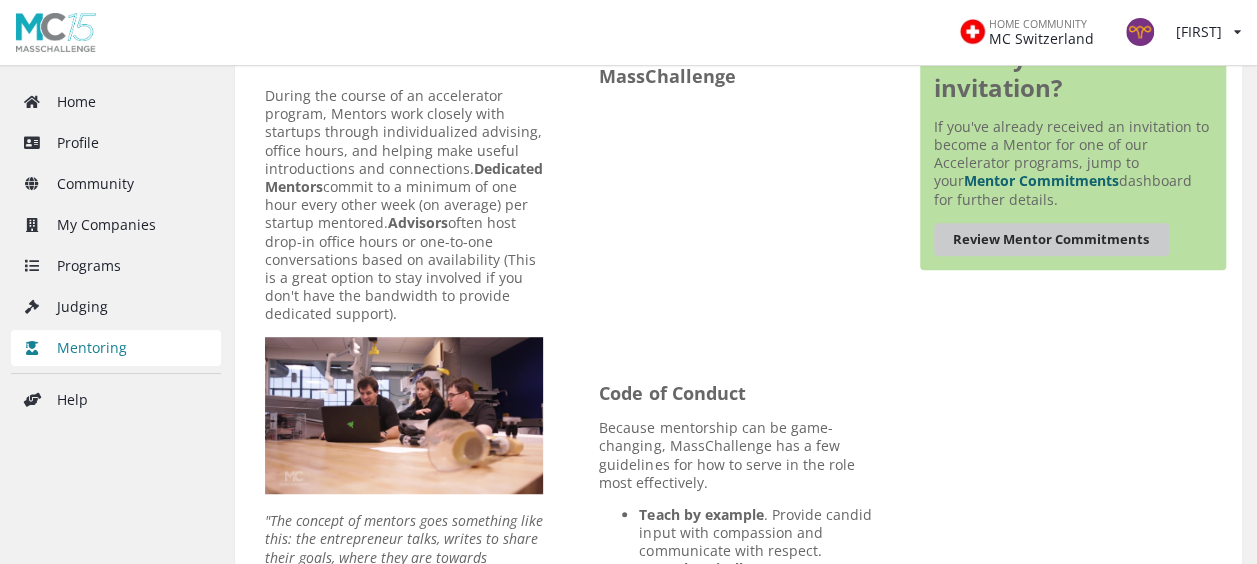 click on "Review Mentor Commitments" at bounding box center [1051, 239] 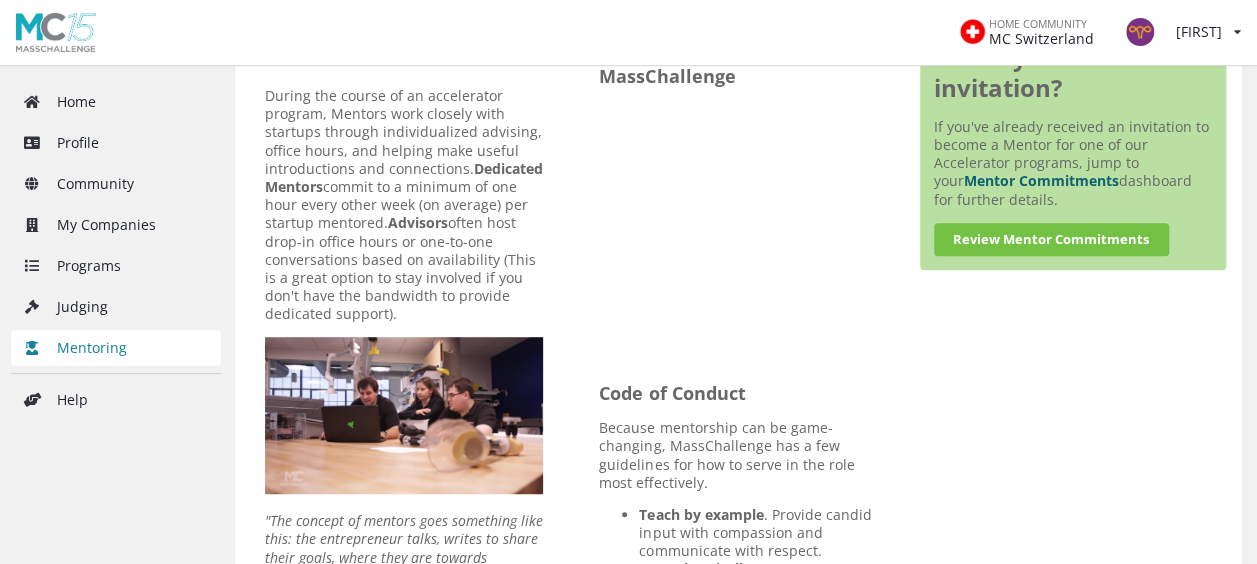 click on "Mentoring" at bounding box center [116, 348] 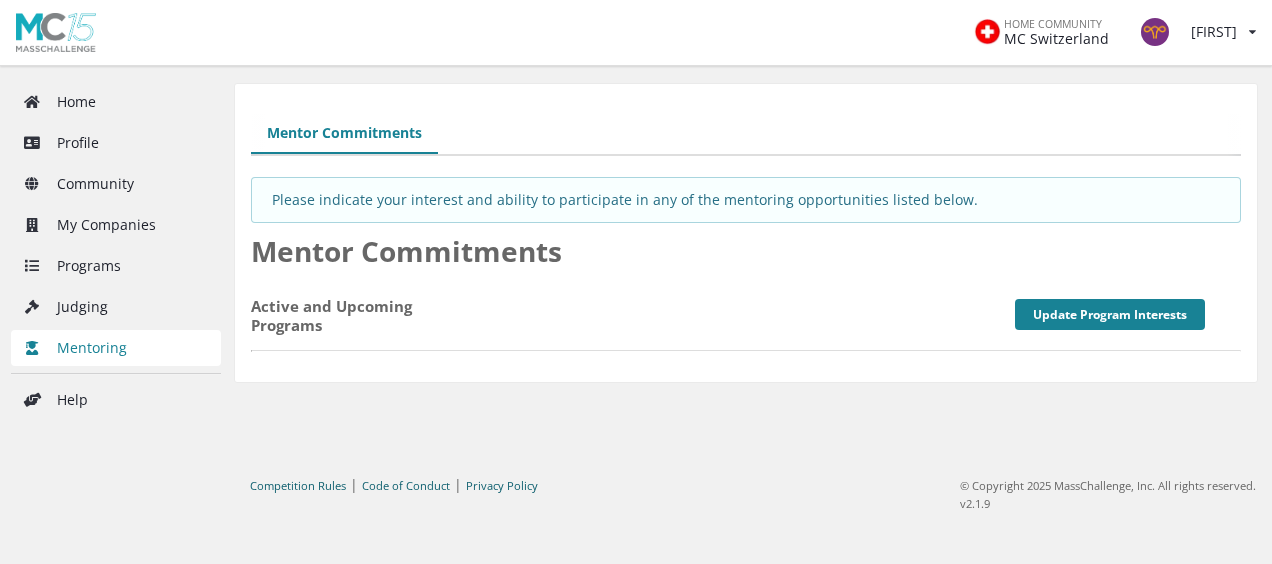 scroll, scrollTop: 0, scrollLeft: 0, axis: both 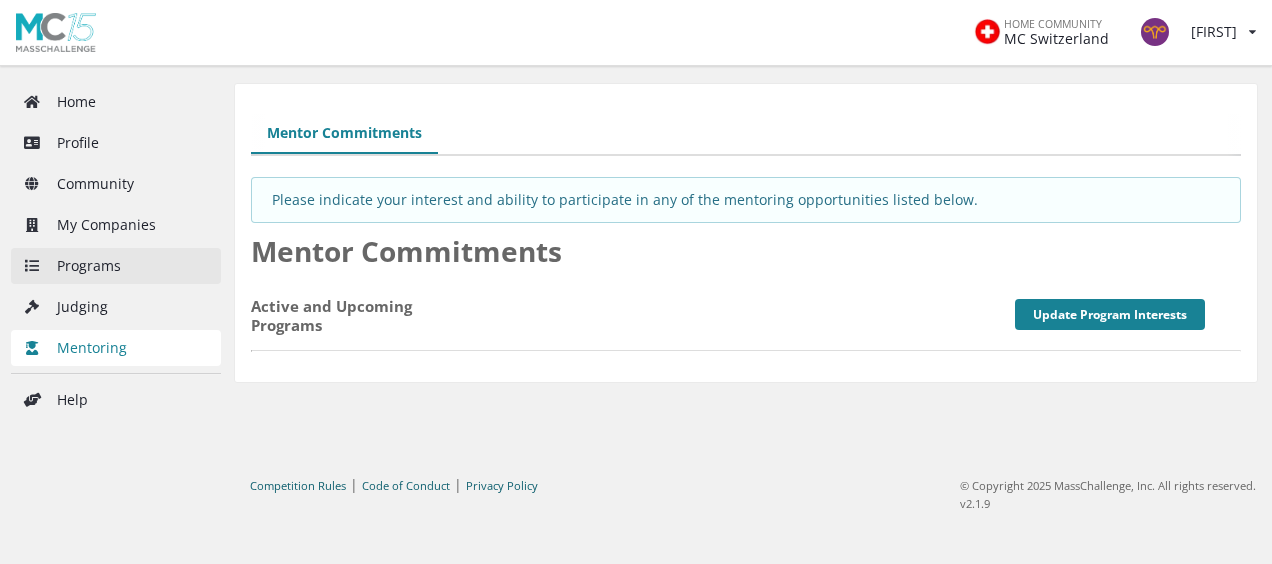 click on "Programs" at bounding box center [116, 266] 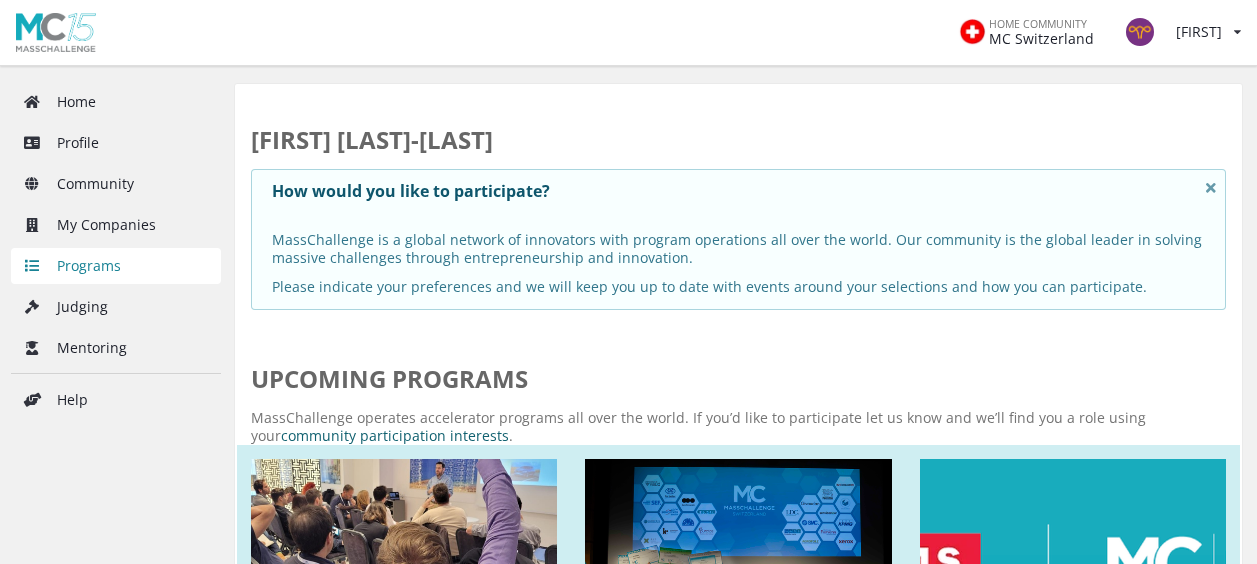 scroll, scrollTop: 0, scrollLeft: 0, axis: both 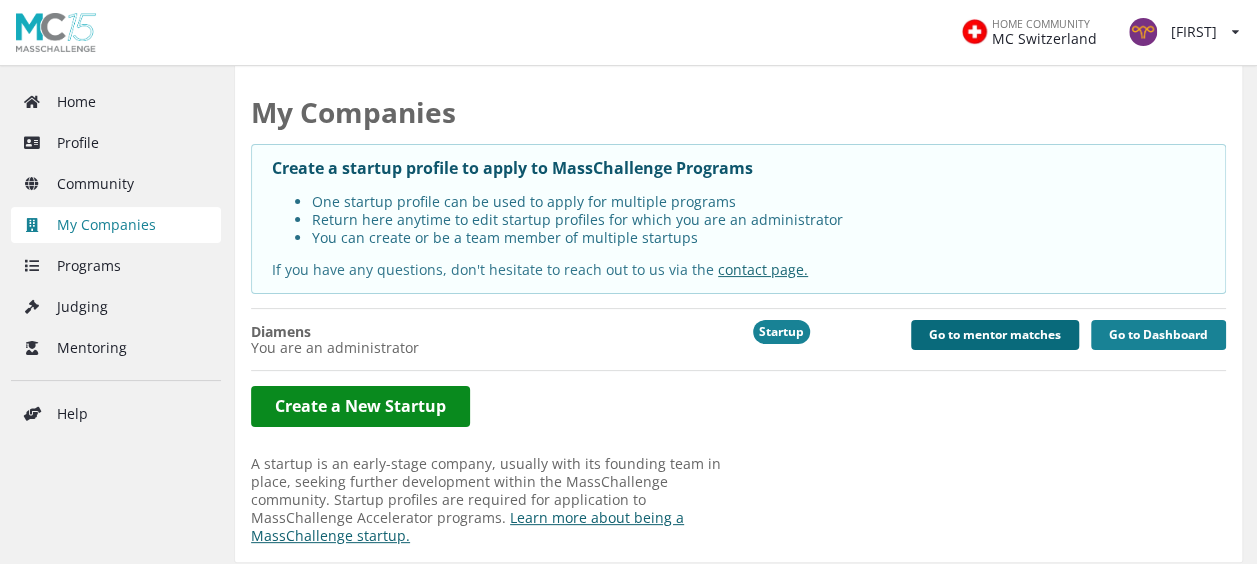 click on "Go to mentor matches" at bounding box center (995, 335) 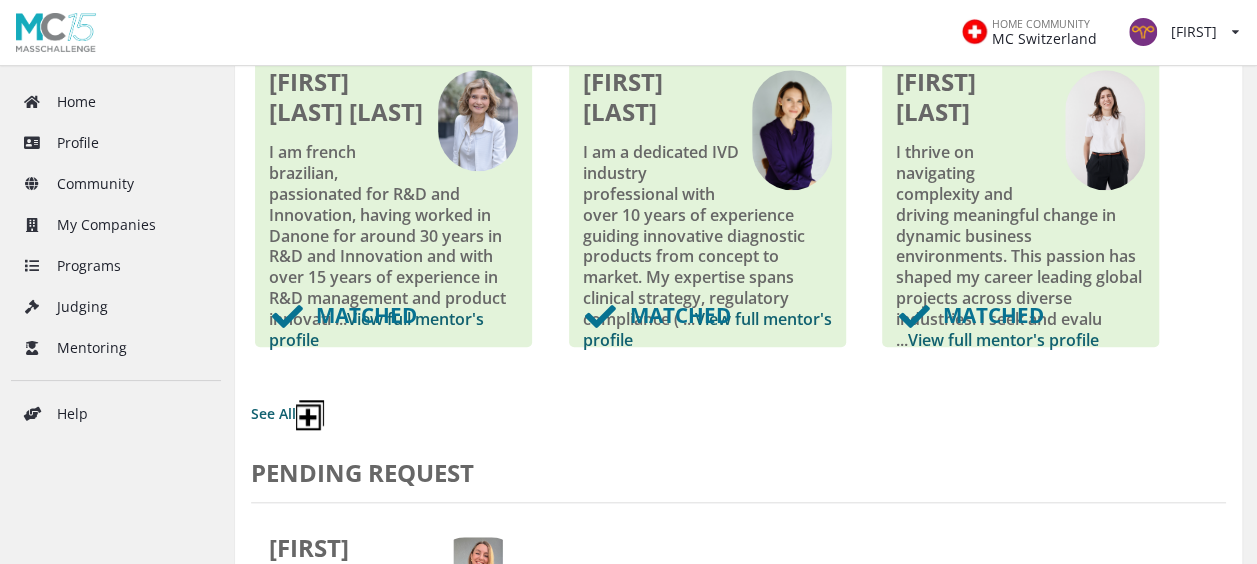 scroll, scrollTop: 705, scrollLeft: 0, axis: vertical 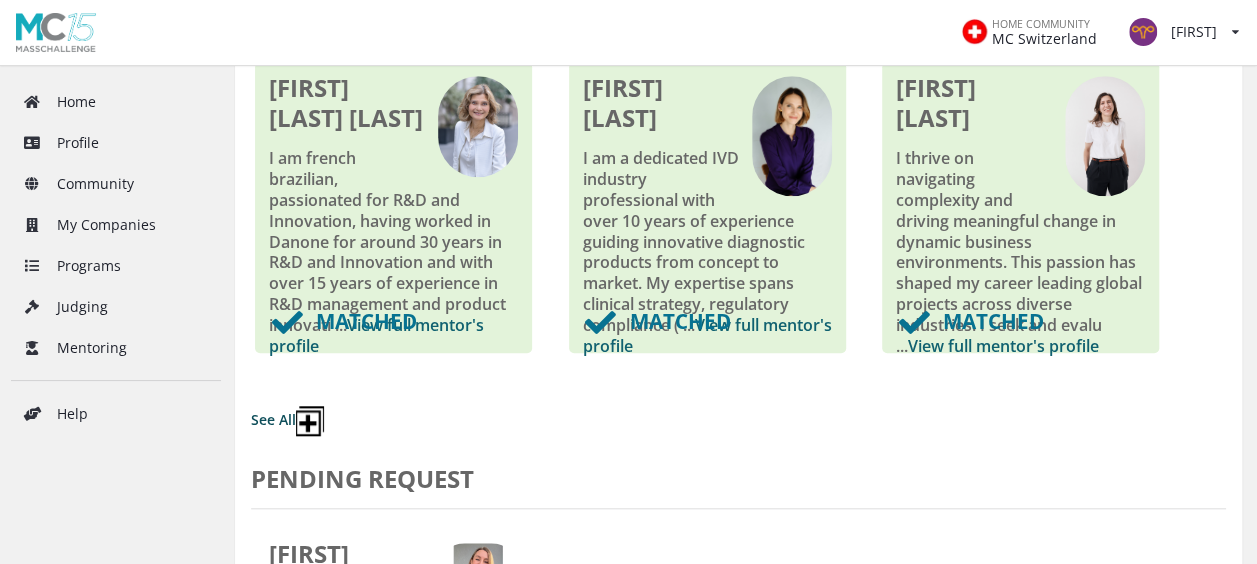 click at bounding box center [310, 421] 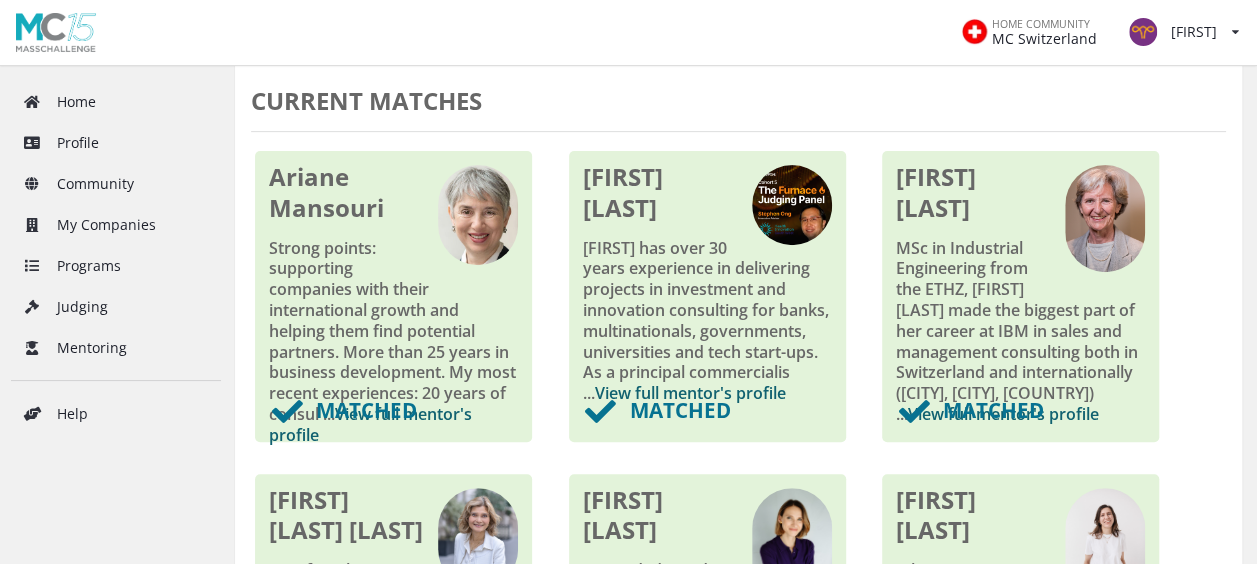 scroll, scrollTop: 289, scrollLeft: 0, axis: vertical 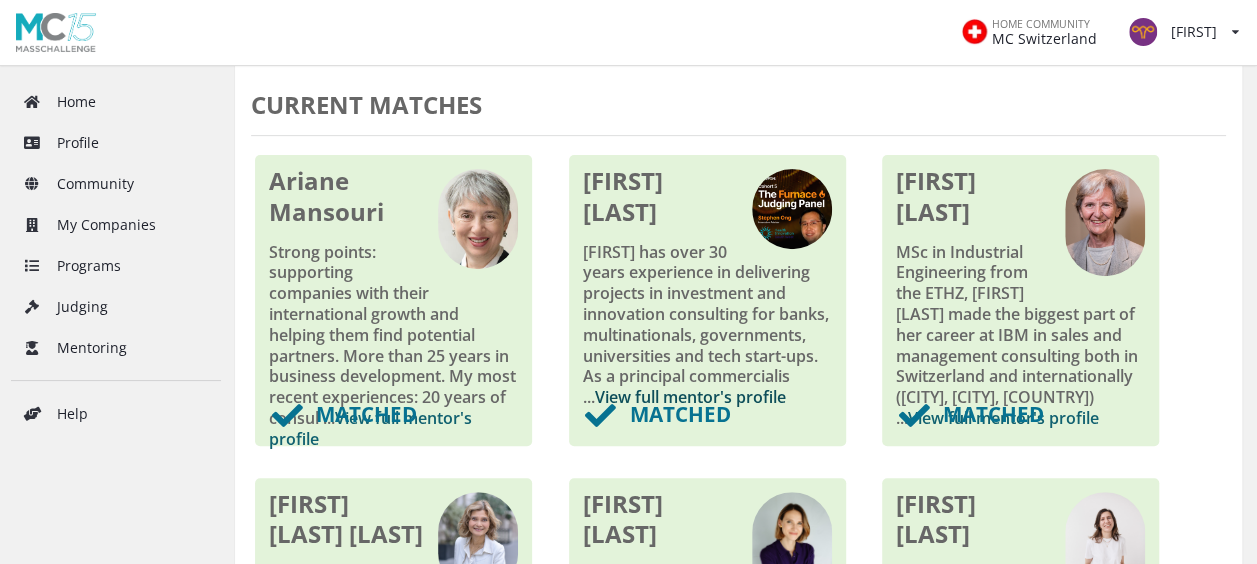 click on "View full mentor's profile" at bounding box center (690, 397) 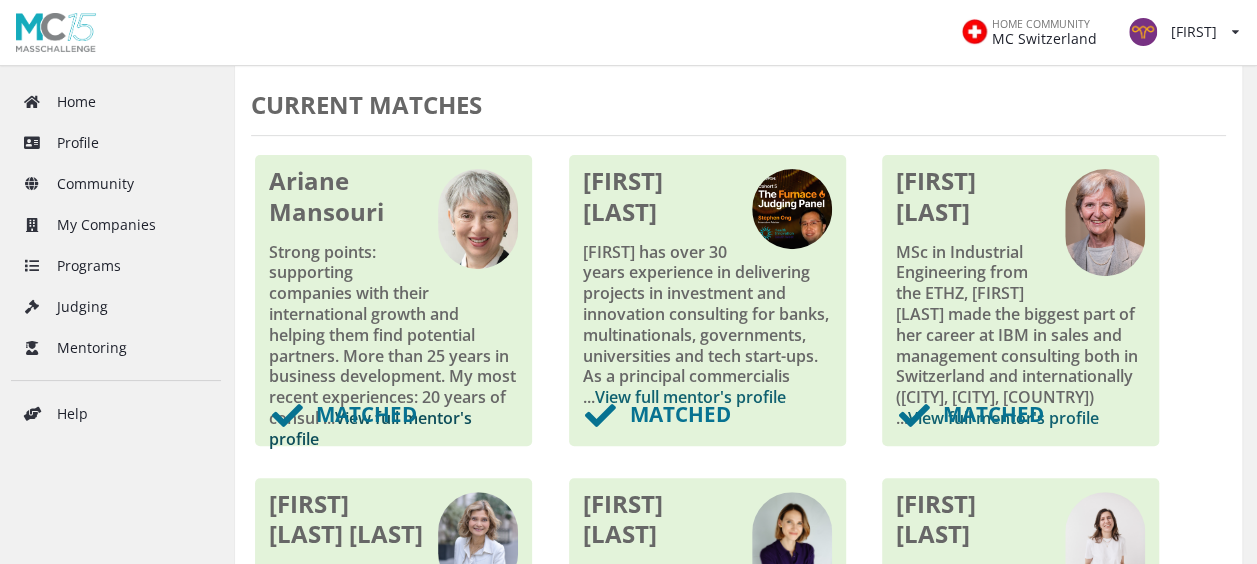 click on "View full mentor's profile" at bounding box center (370, 428) 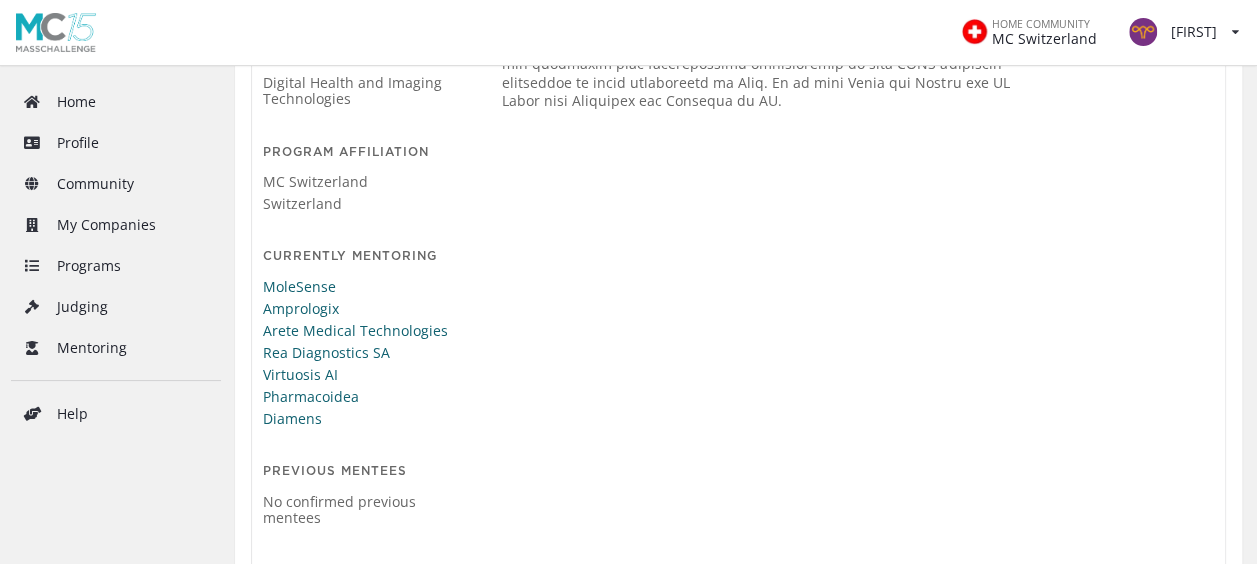 scroll, scrollTop: 670, scrollLeft: 0, axis: vertical 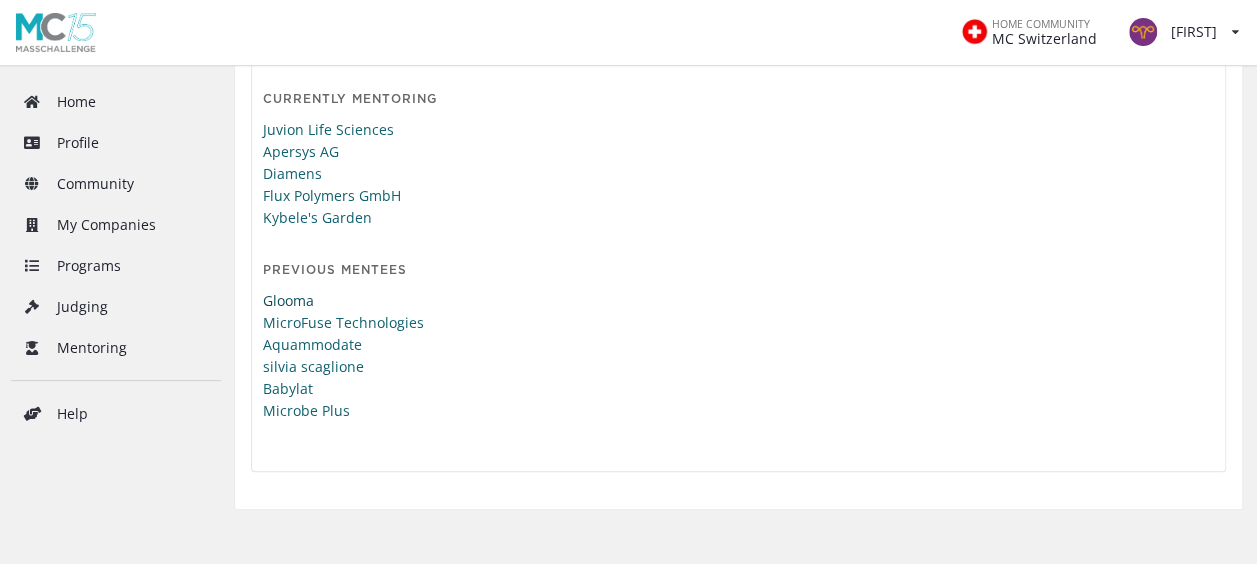 click on "Glooma" at bounding box center (363, 302) 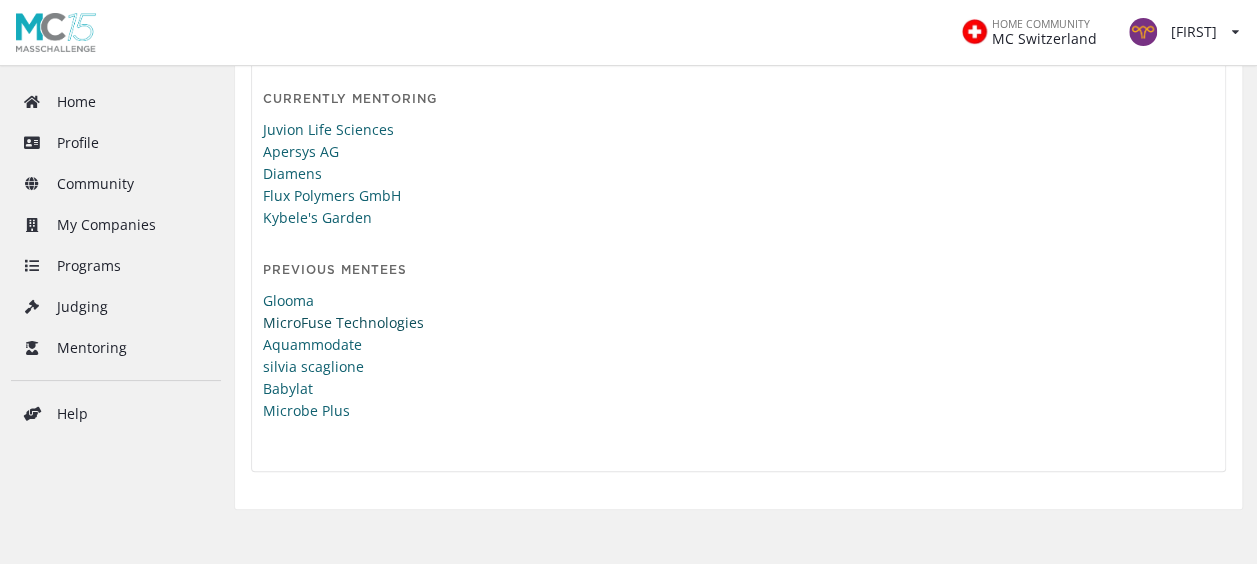 click on "MicroFuse Technologies" at bounding box center [363, 323] 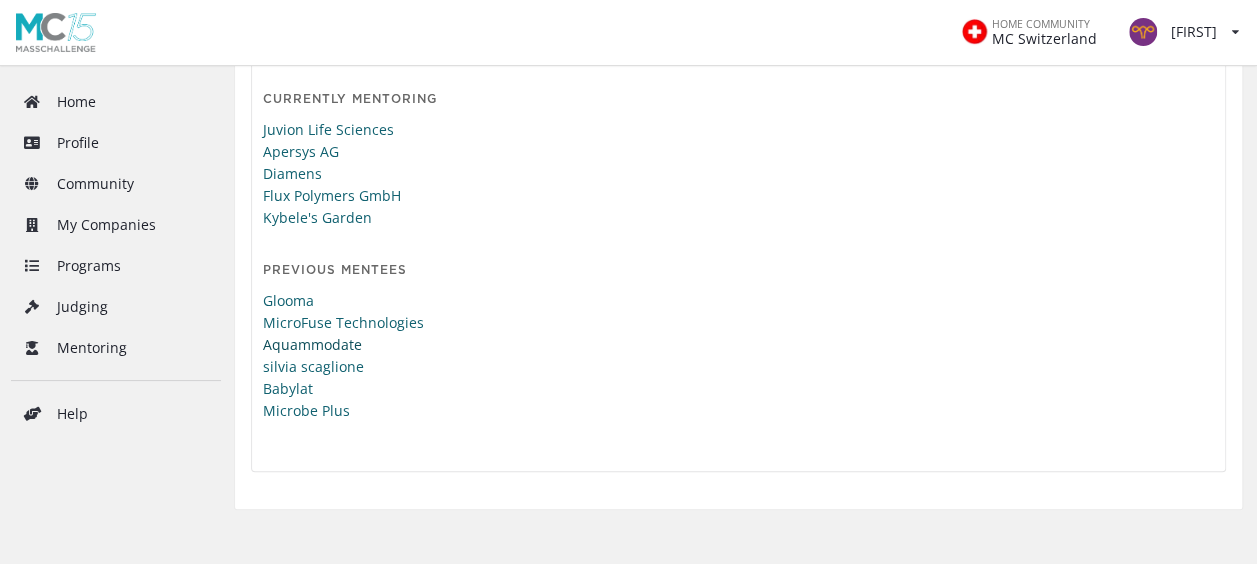 click on "Aquammodate" at bounding box center [363, 345] 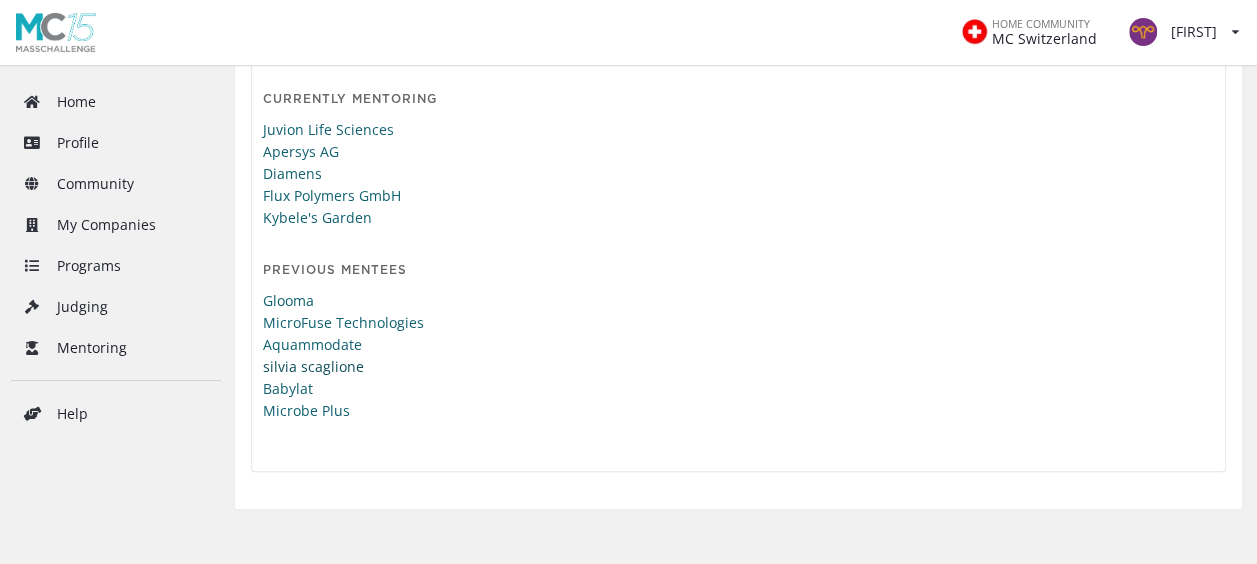 click on "silvia scaglione" at bounding box center [363, 367] 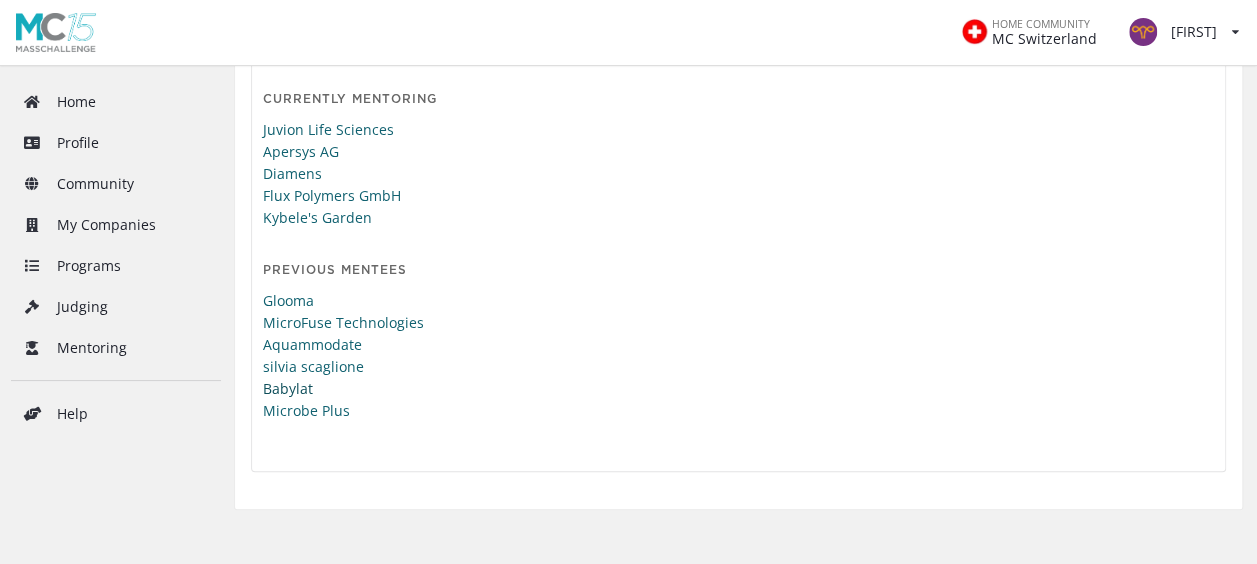 click on "Babylat" at bounding box center (363, 389) 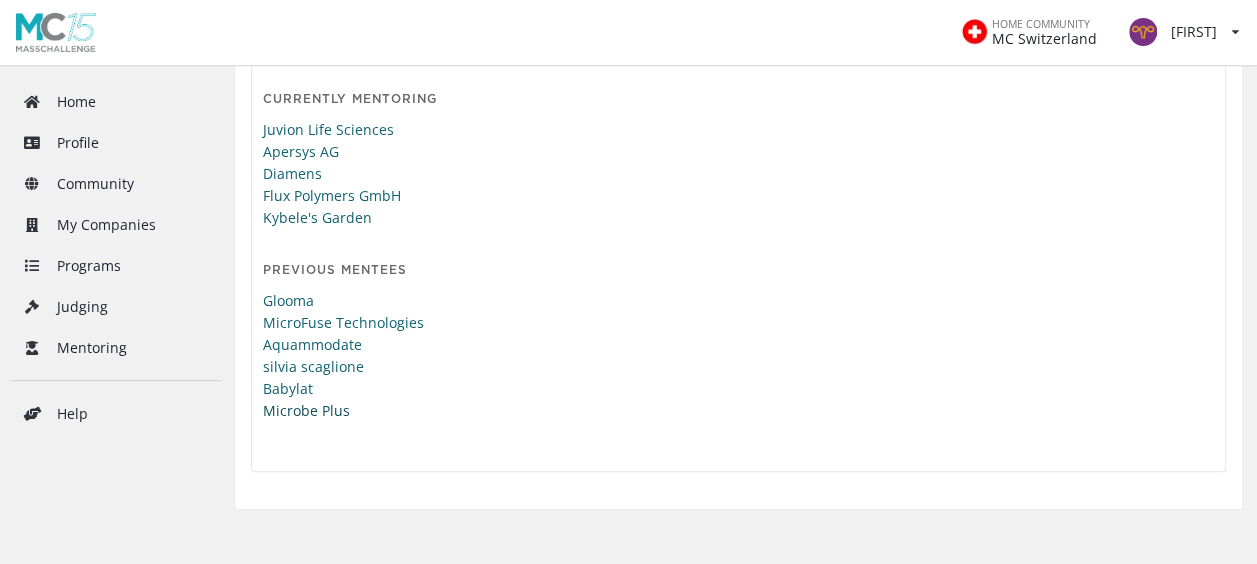 click on "Microbe Plus" at bounding box center (363, 409) 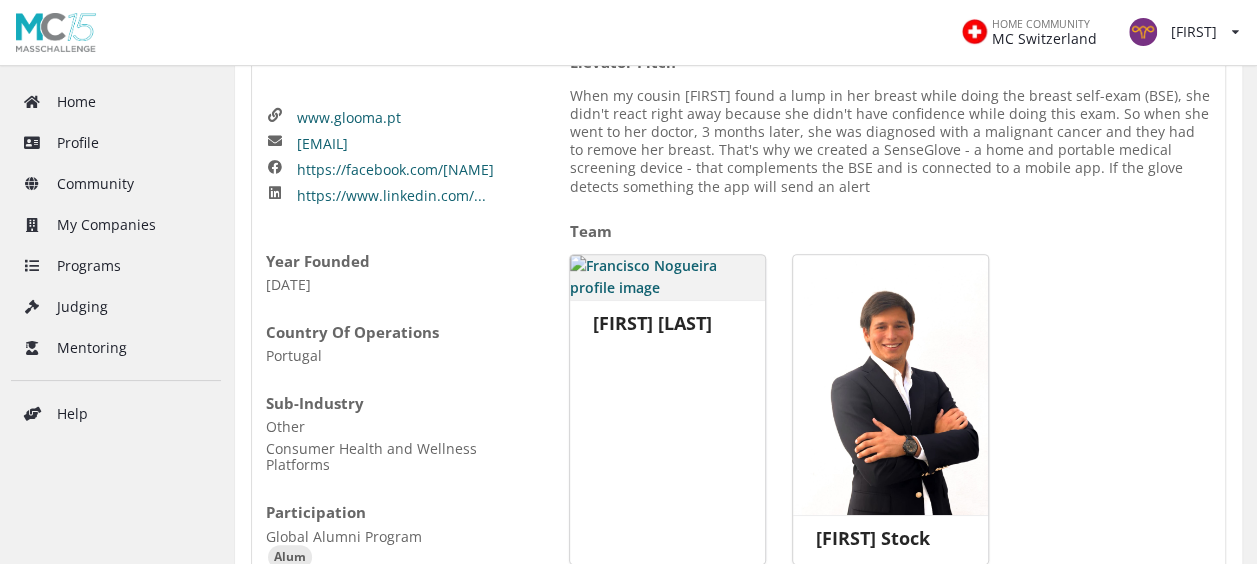 scroll, scrollTop: 289, scrollLeft: 0, axis: vertical 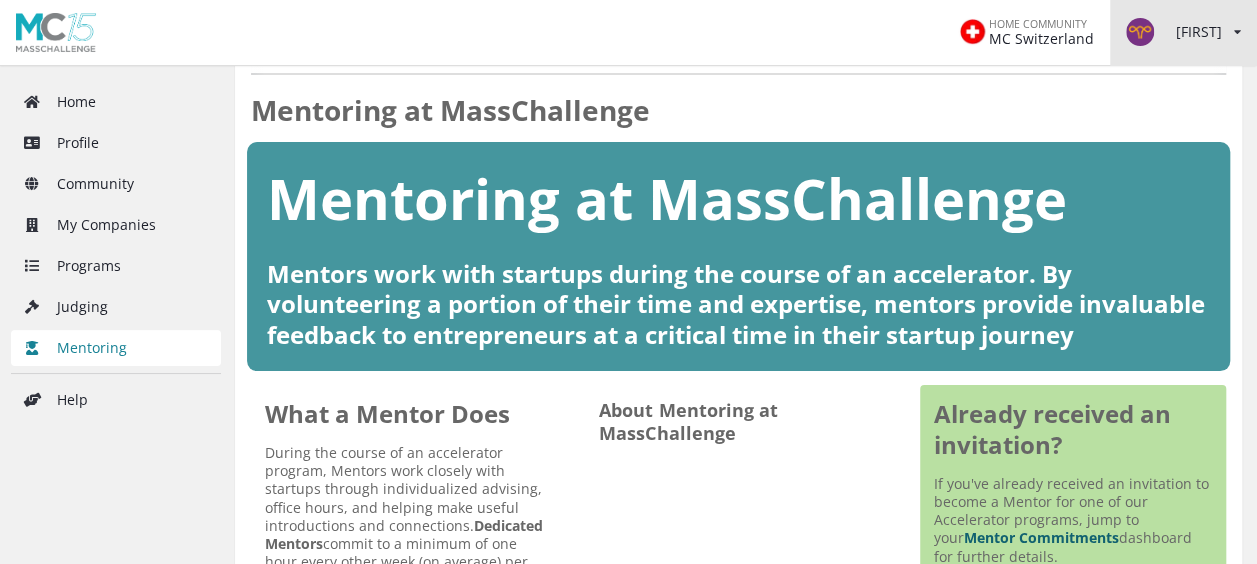 click on "[NAME]
View/edit profile
Change password
Log out" at bounding box center [1183, 32] 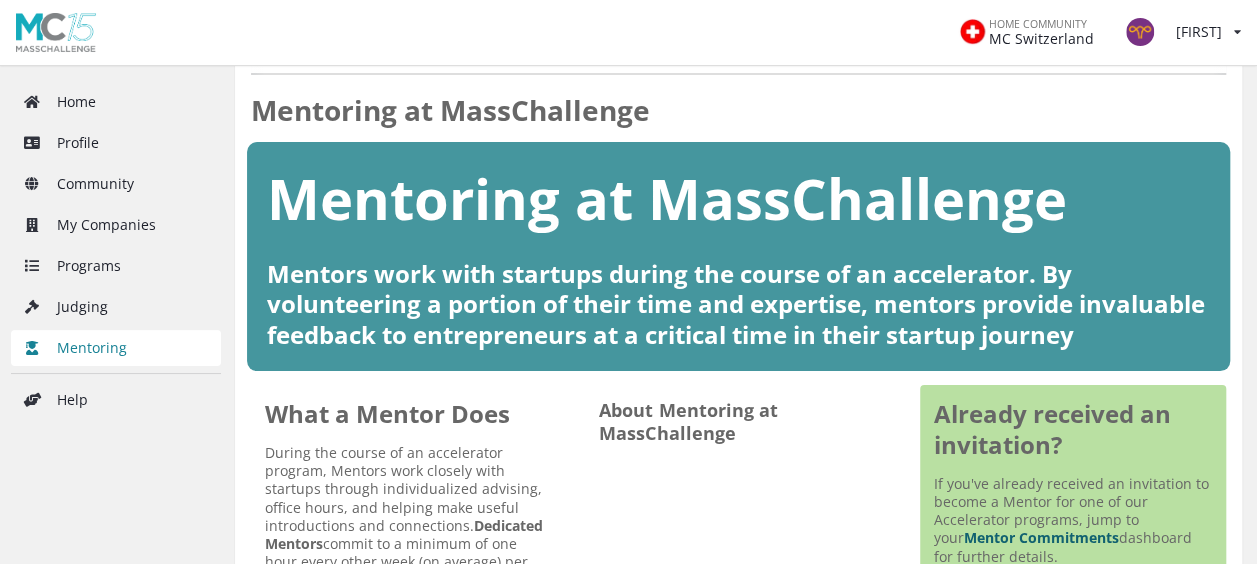 click on "Mentoring" at bounding box center (116, 348) 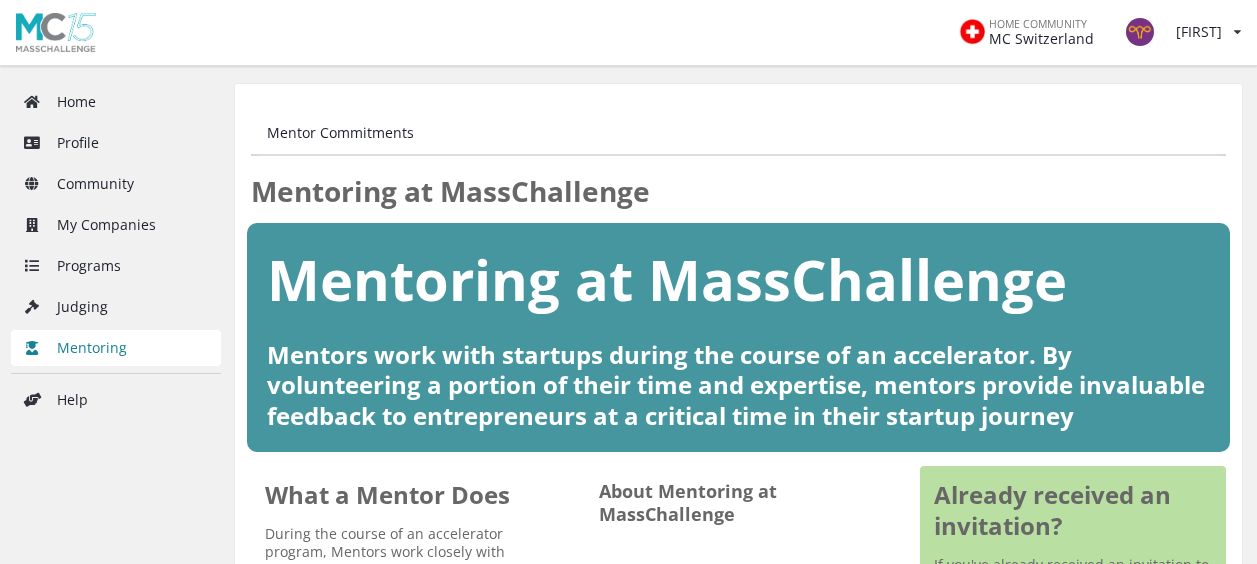 scroll, scrollTop: 0, scrollLeft: 0, axis: both 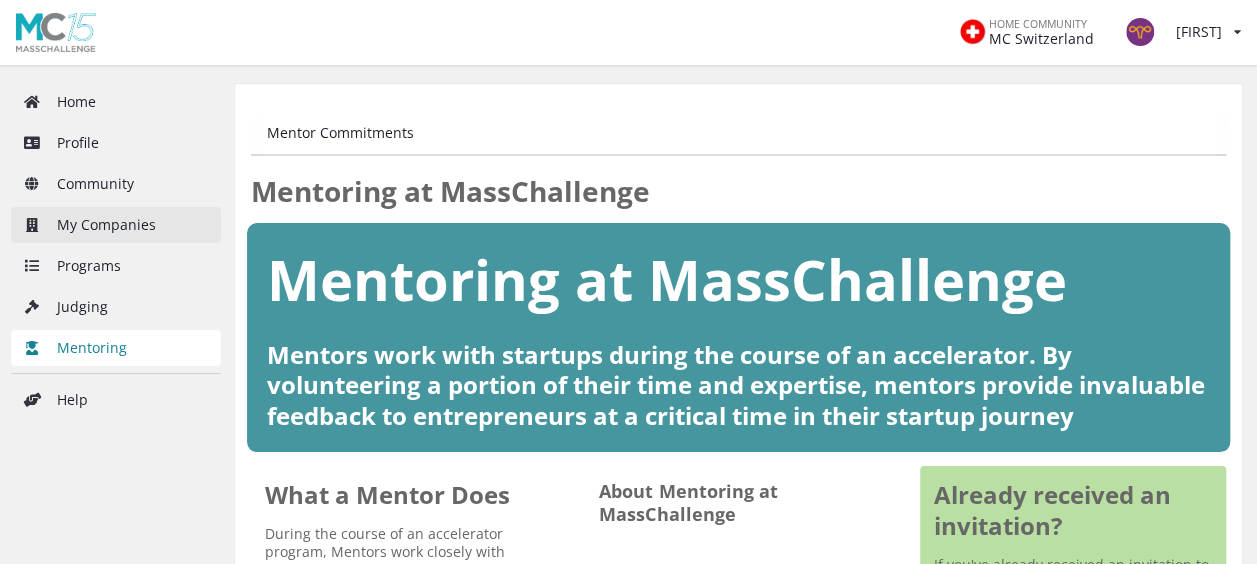 click on "My Companies" at bounding box center (116, 225) 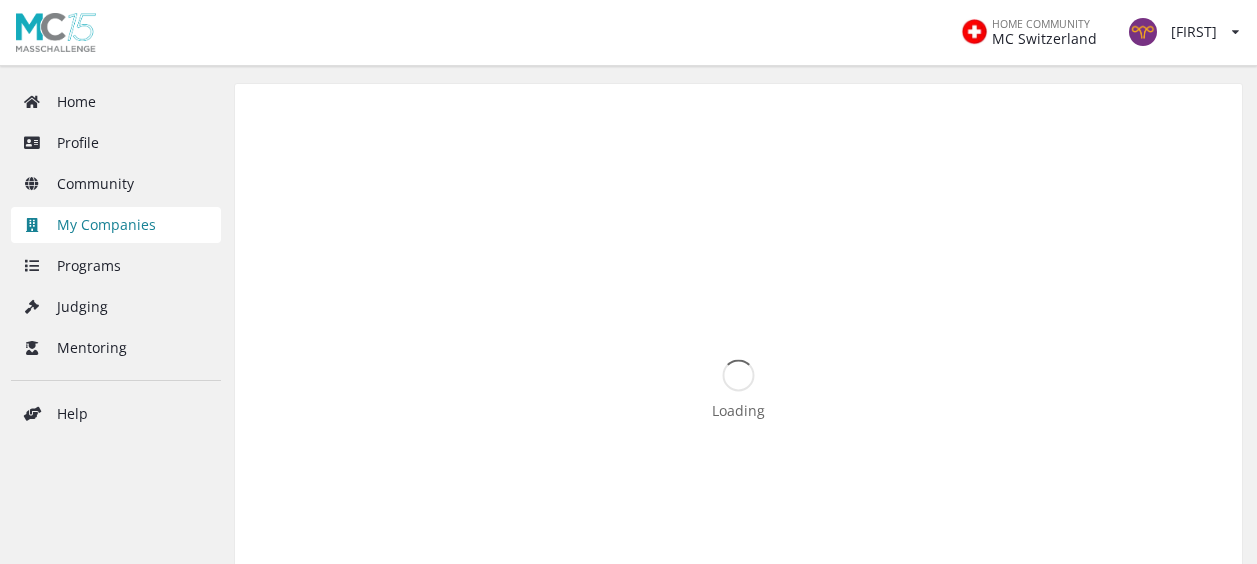 scroll, scrollTop: 0, scrollLeft: 0, axis: both 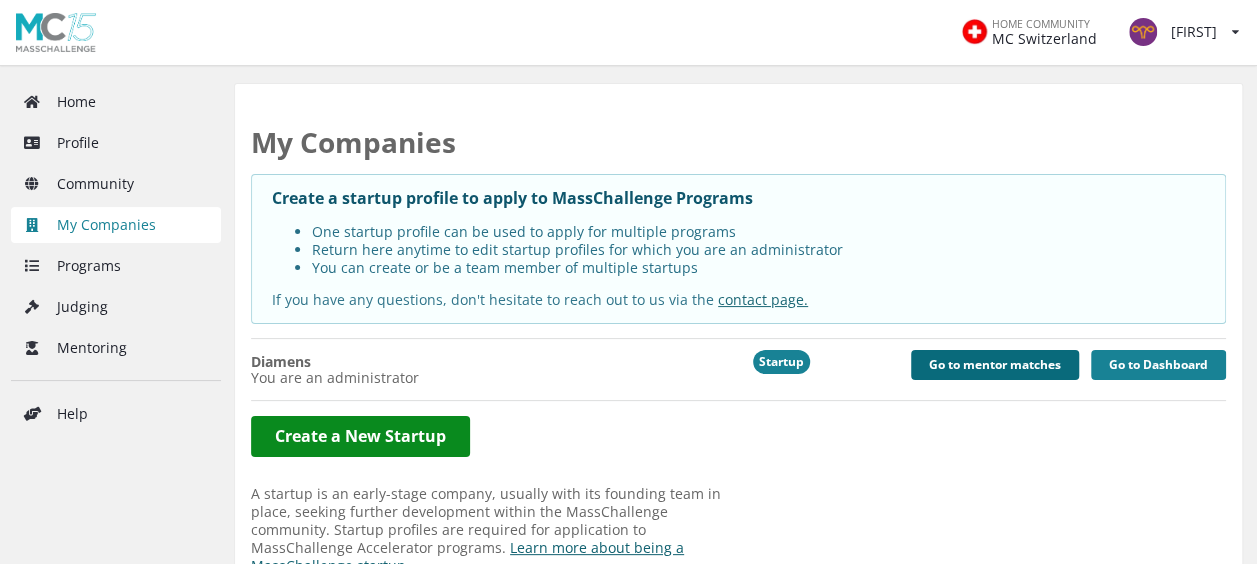 click on "Go to mentor matches" at bounding box center (995, 365) 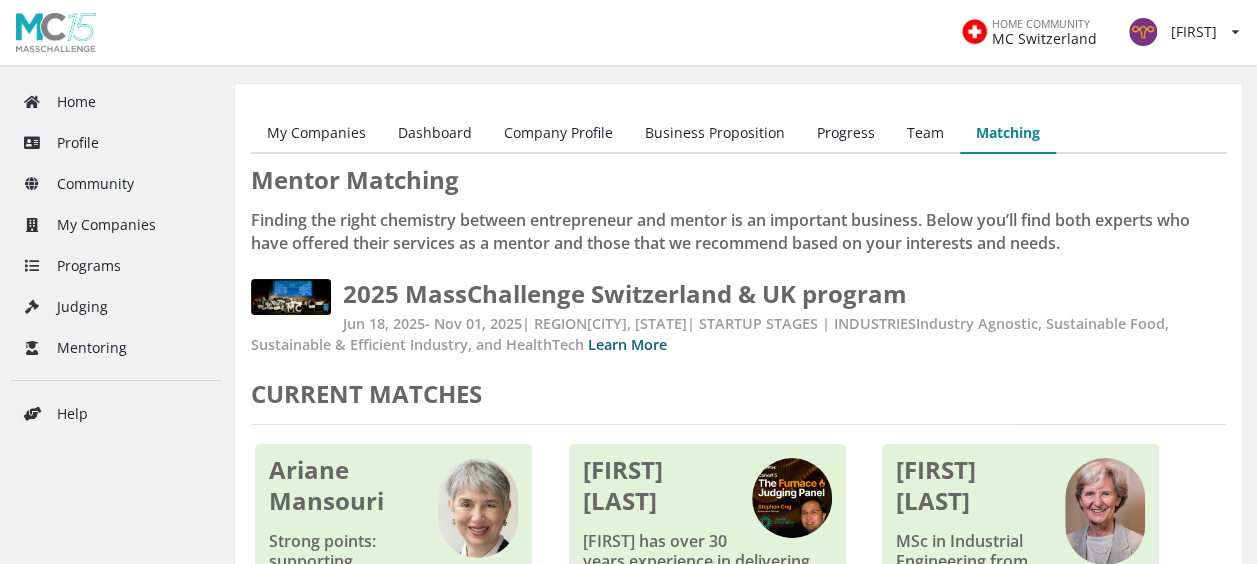 scroll, scrollTop: 214, scrollLeft: 0, axis: vertical 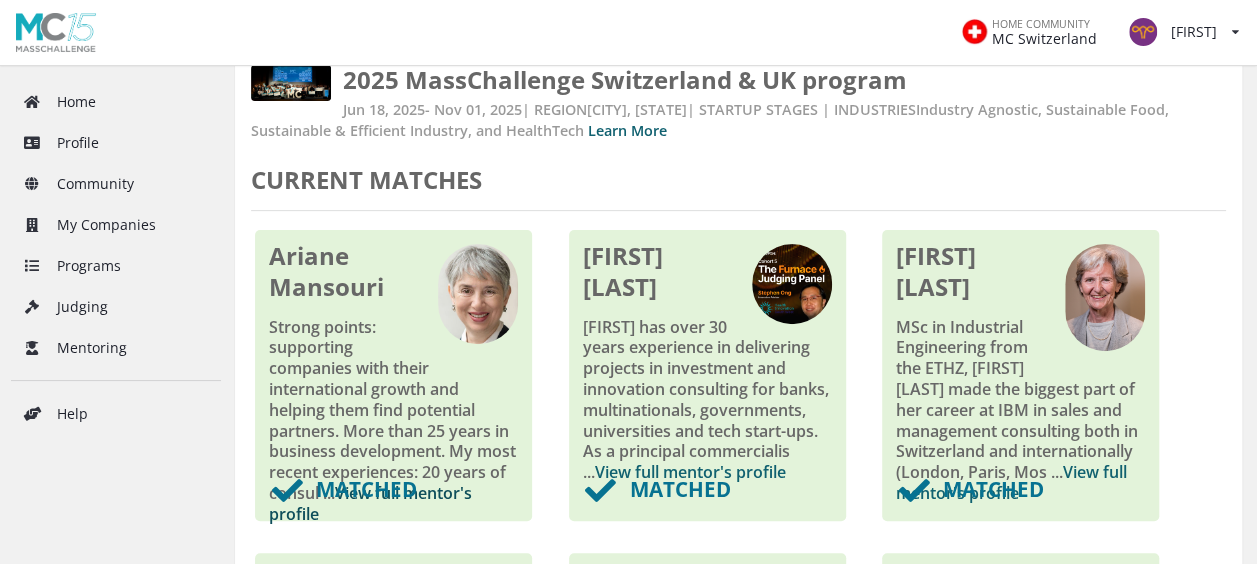 click on "View full mentor's profile" at bounding box center (370, 503) 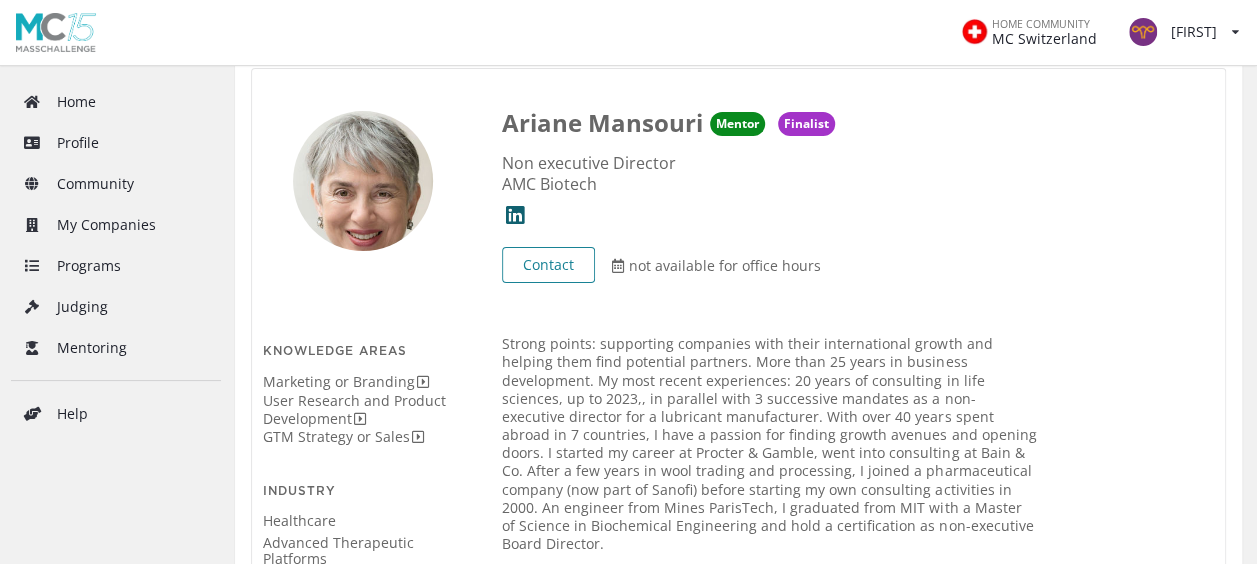 scroll, scrollTop: 178, scrollLeft: 0, axis: vertical 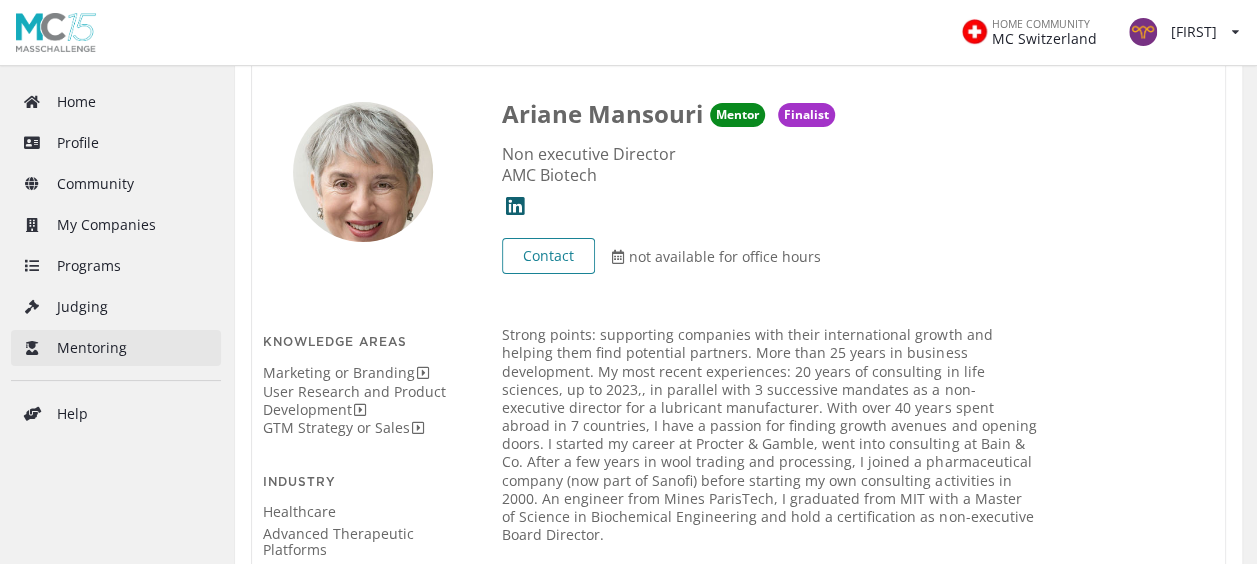 click on "Mentoring" at bounding box center [116, 348] 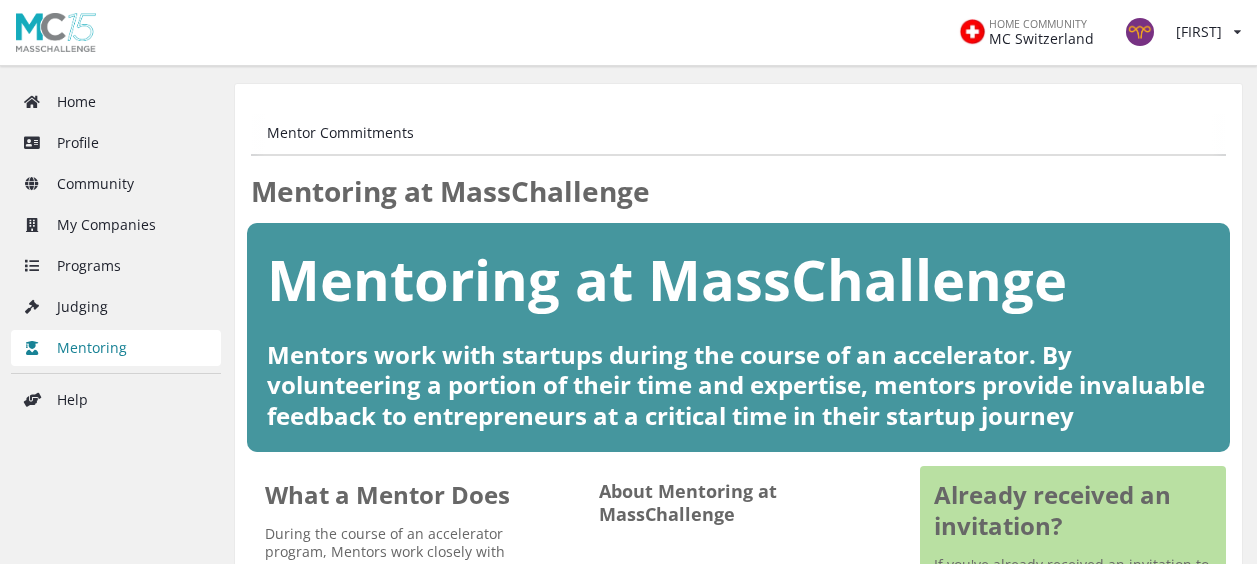 scroll, scrollTop: 0, scrollLeft: 0, axis: both 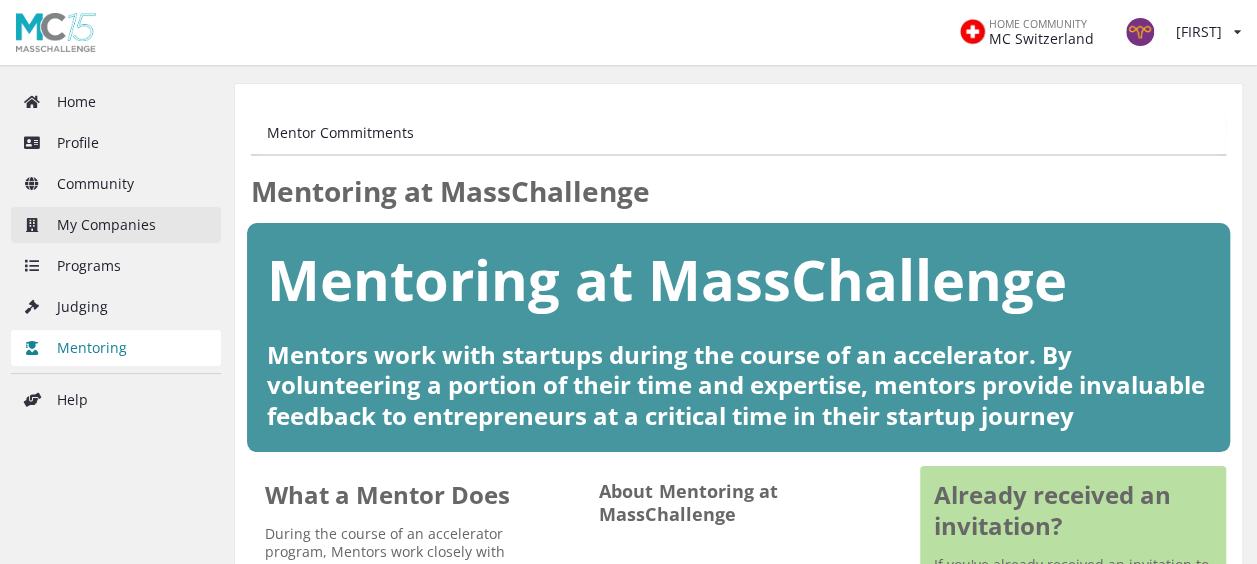 click on "My Companies" at bounding box center (116, 225) 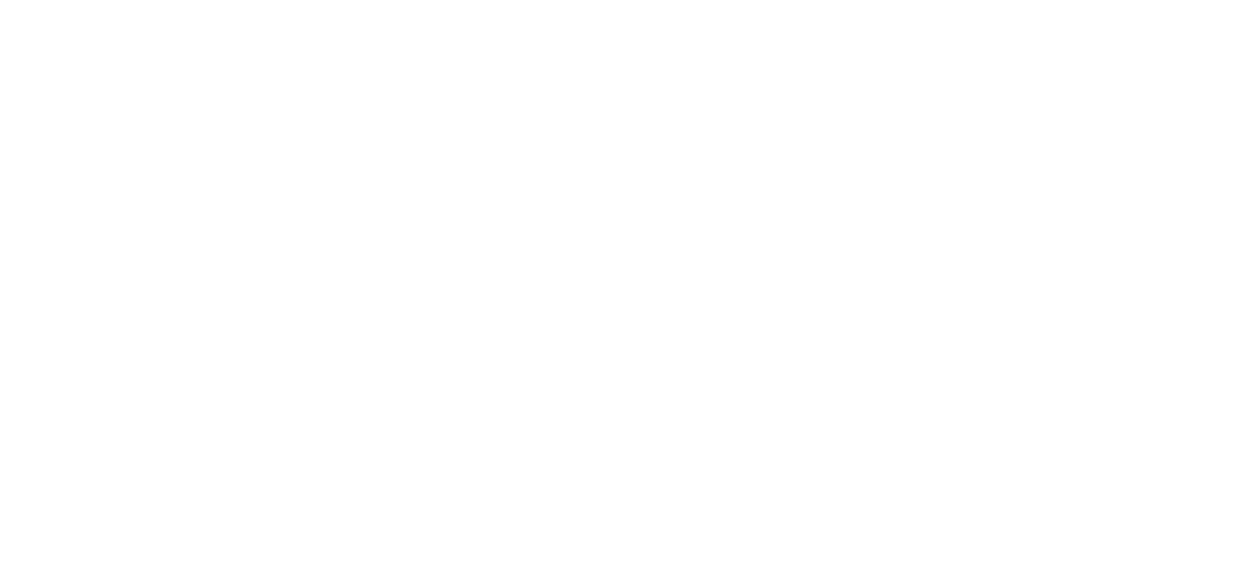 scroll, scrollTop: 0, scrollLeft: 0, axis: both 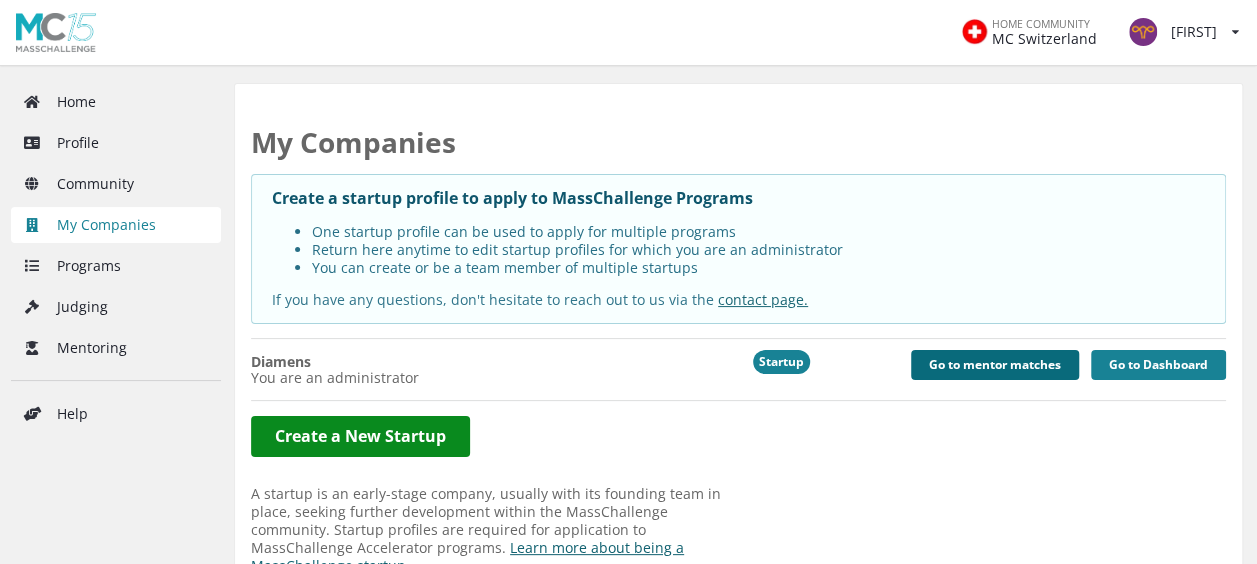 click on "Go to mentor matches" at bounding box center [995, 365] 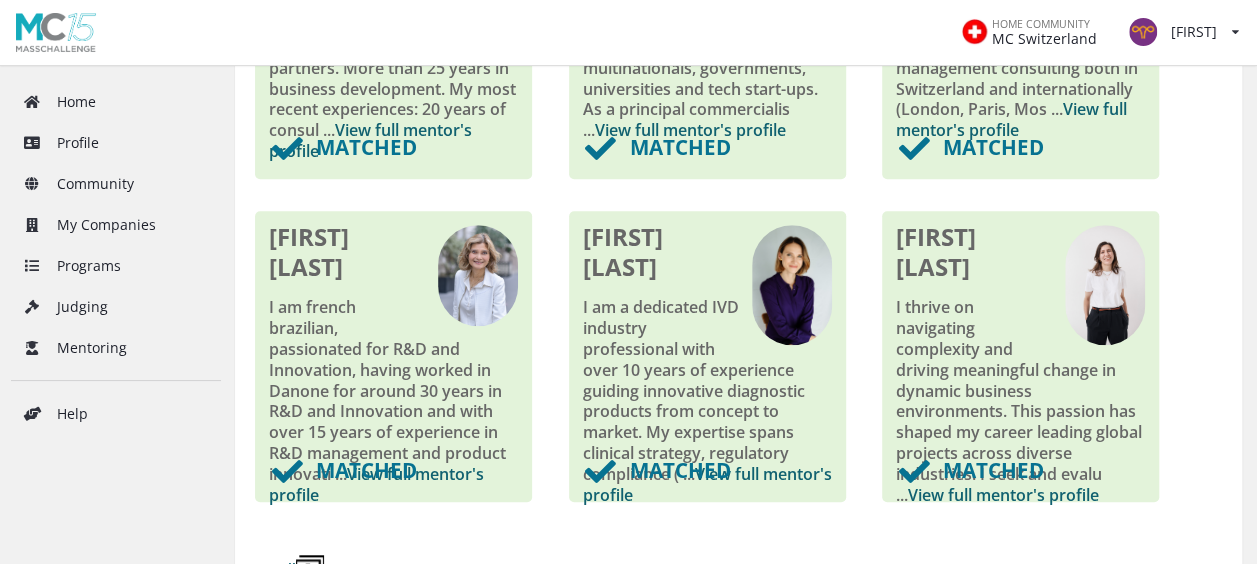 scroll, scrollTop: 562, scrollLeft: 0, axis: vertical 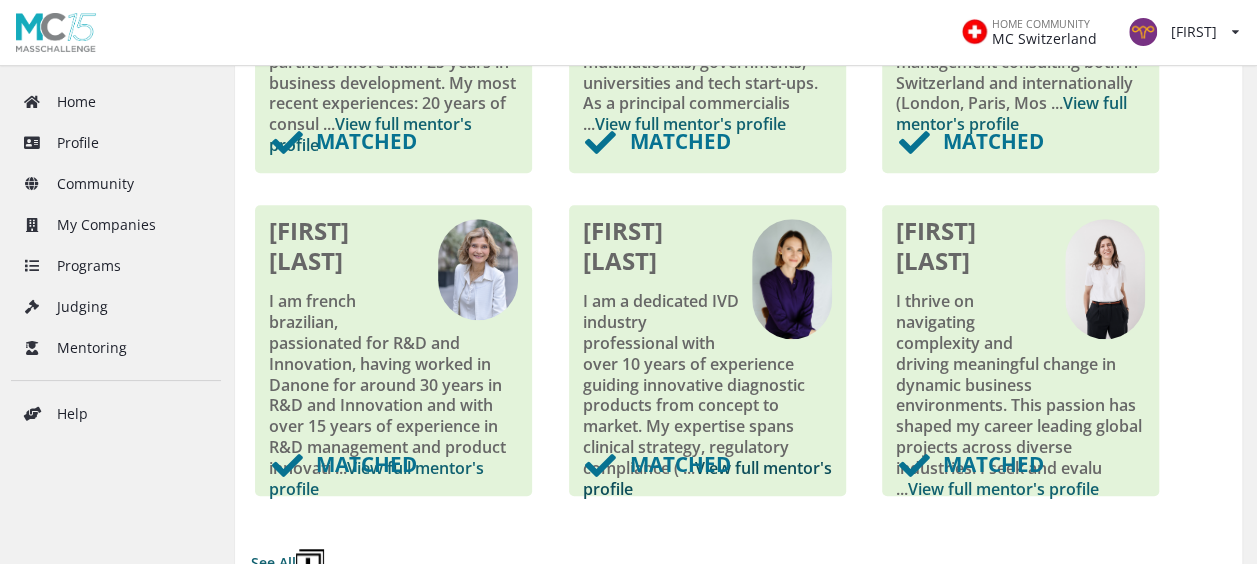 click on "View full mentor's profile" at bounding box center [707, 478] 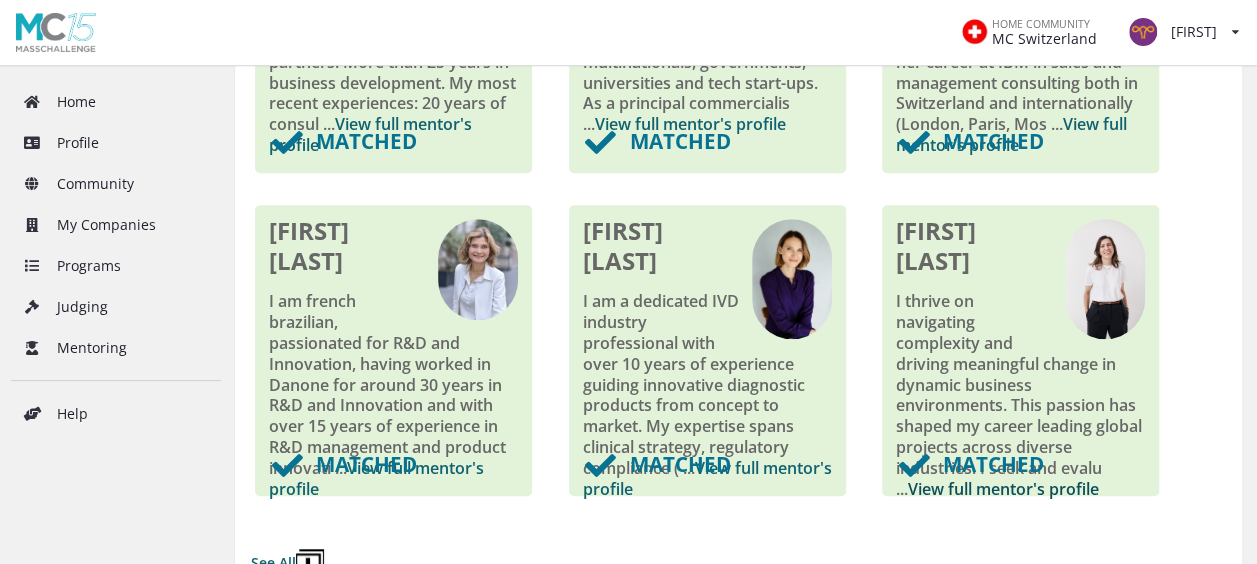 click on "View full mentor's profile" at bounding box center [1003, 489] 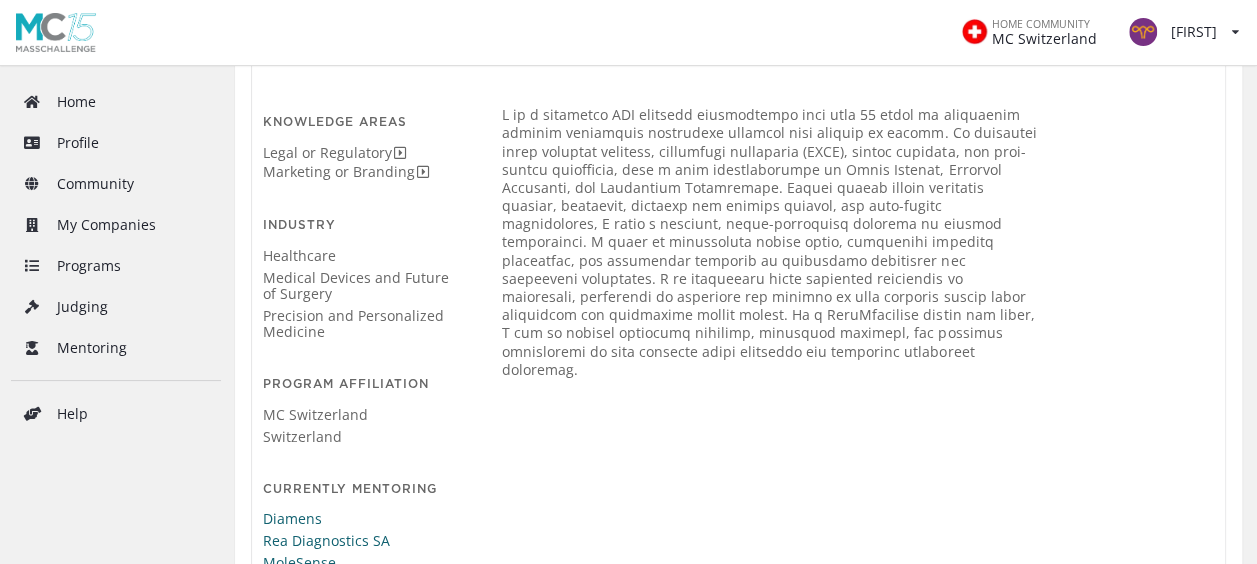 scroll, scrollTop: 645, scrollLeft: 0, axis: vertical 